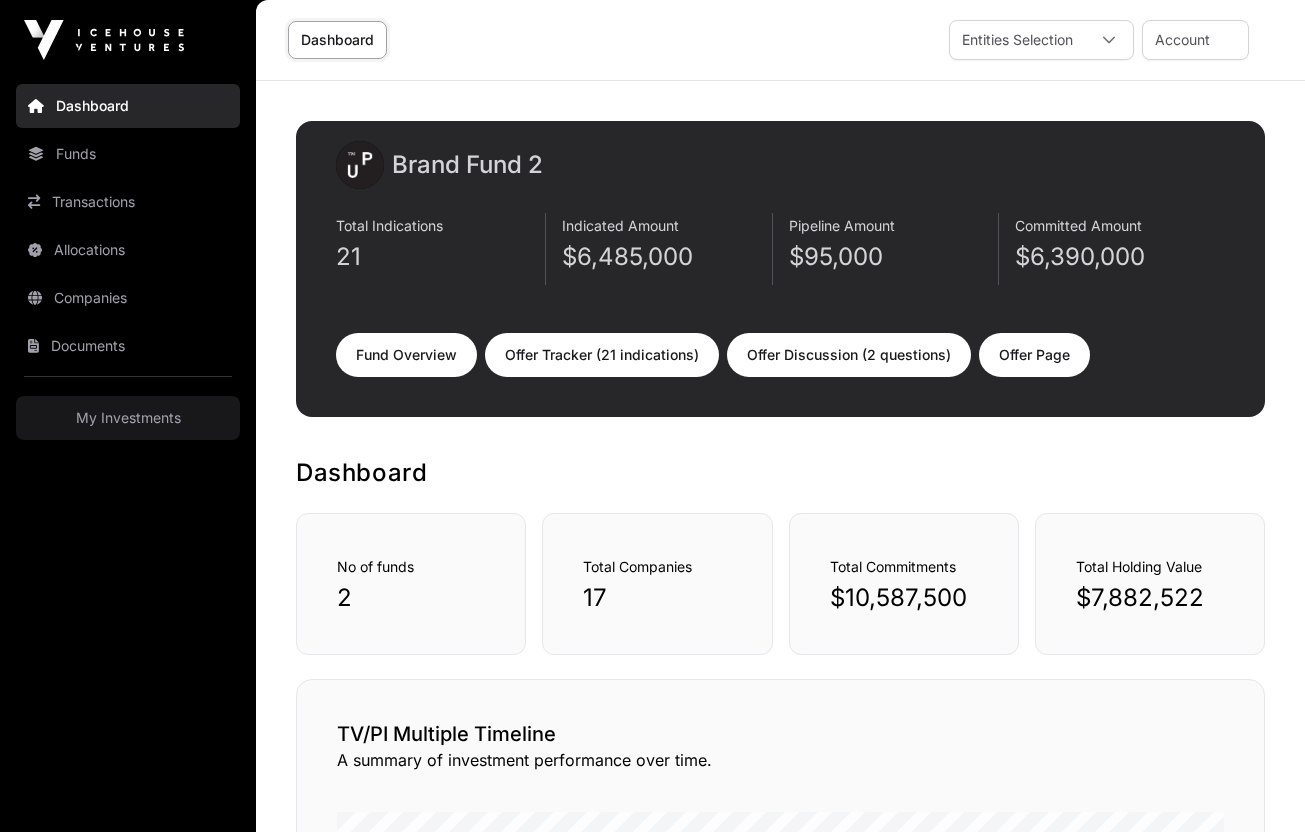 scroll, scrollTop: 120, scrollLeft: 0, axis: vertical 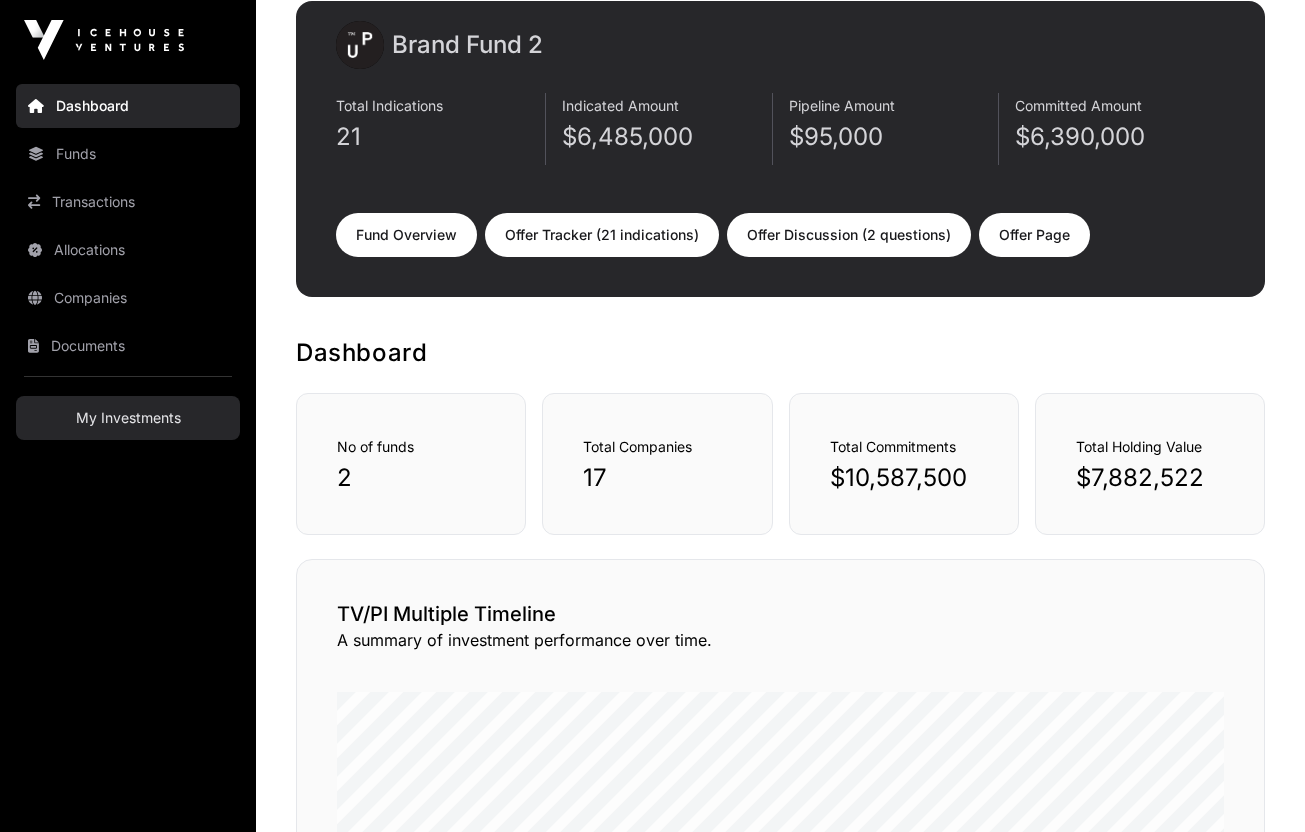click on "My Investments" 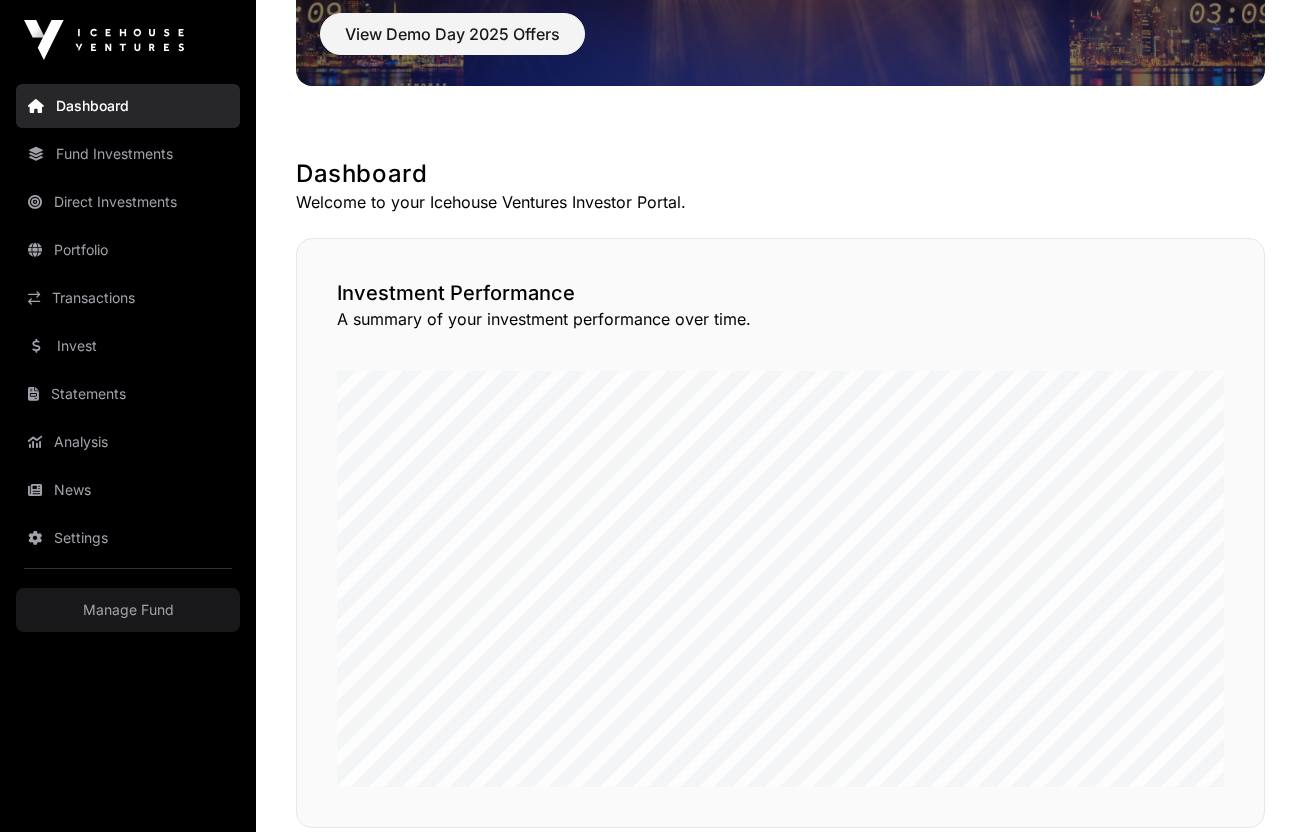 scroll, scrollTop: 157, scrollLeft: 0, axis: vertical 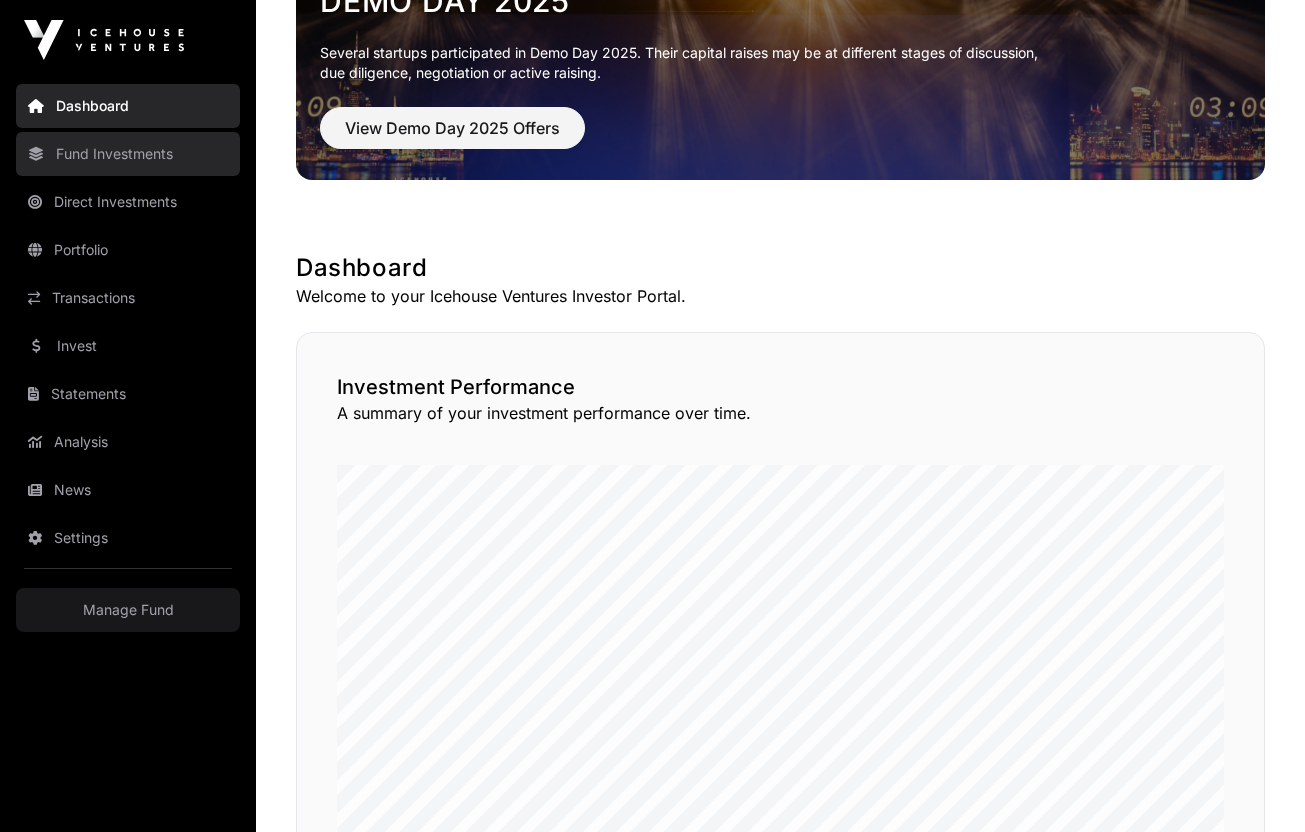 click on "Fund Investments" 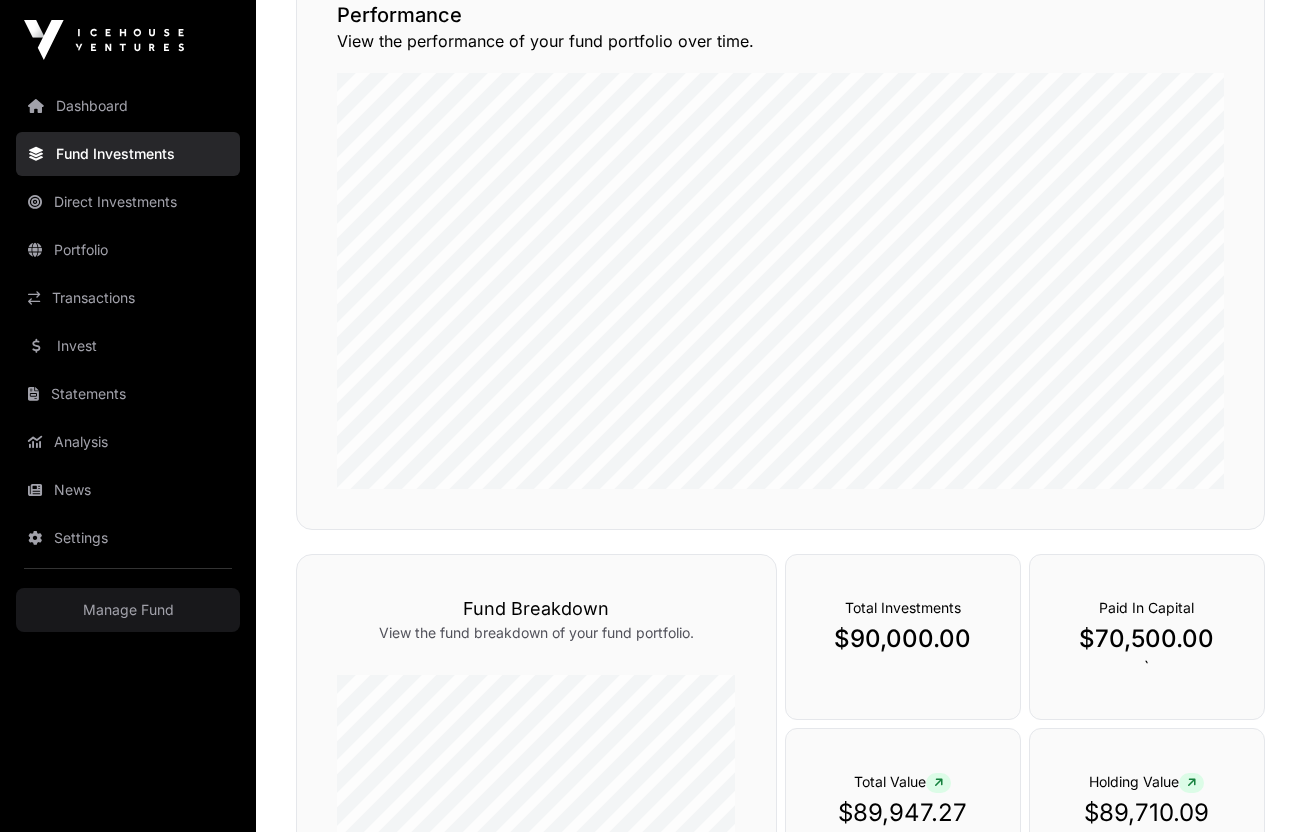 scroll, scrollTop: 0, scrollLeft: 0, axis: both 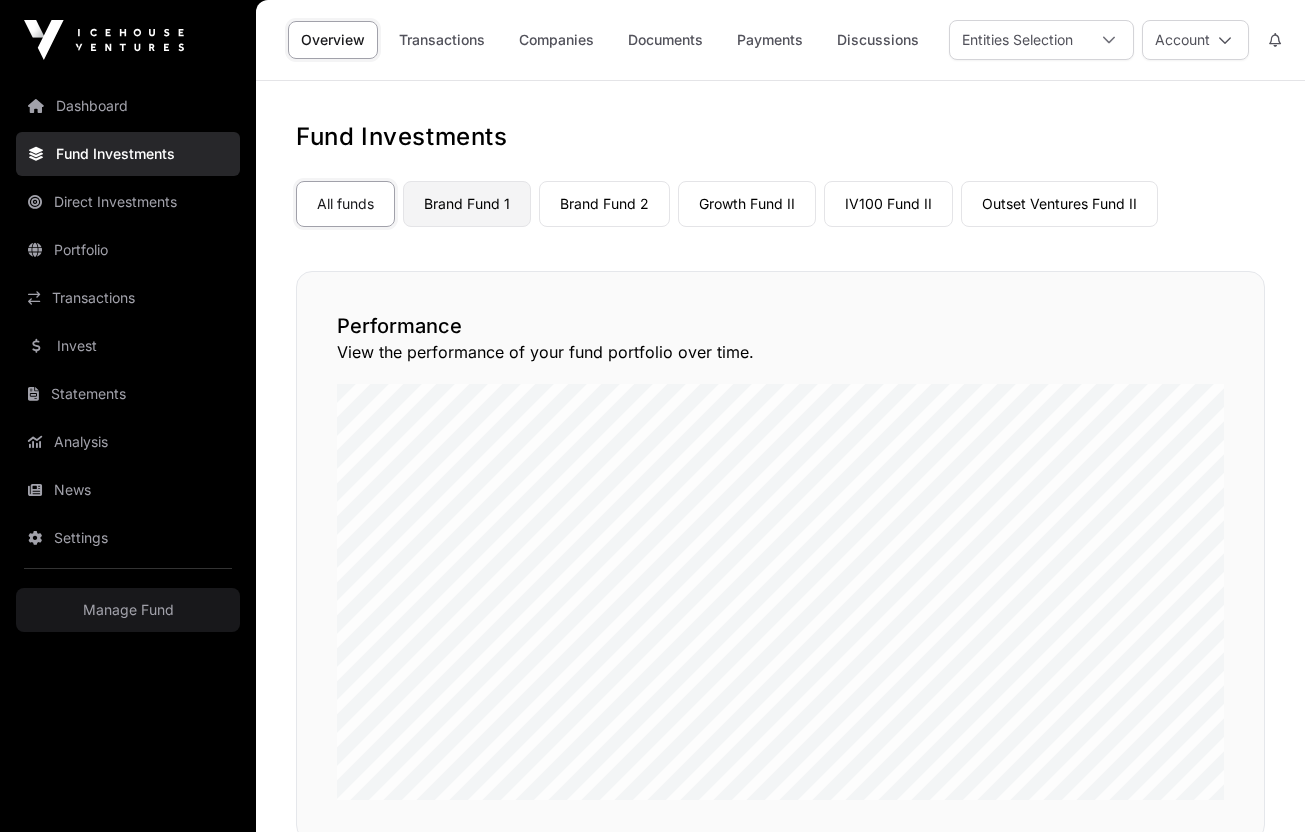 click on "Brand Fund 1" 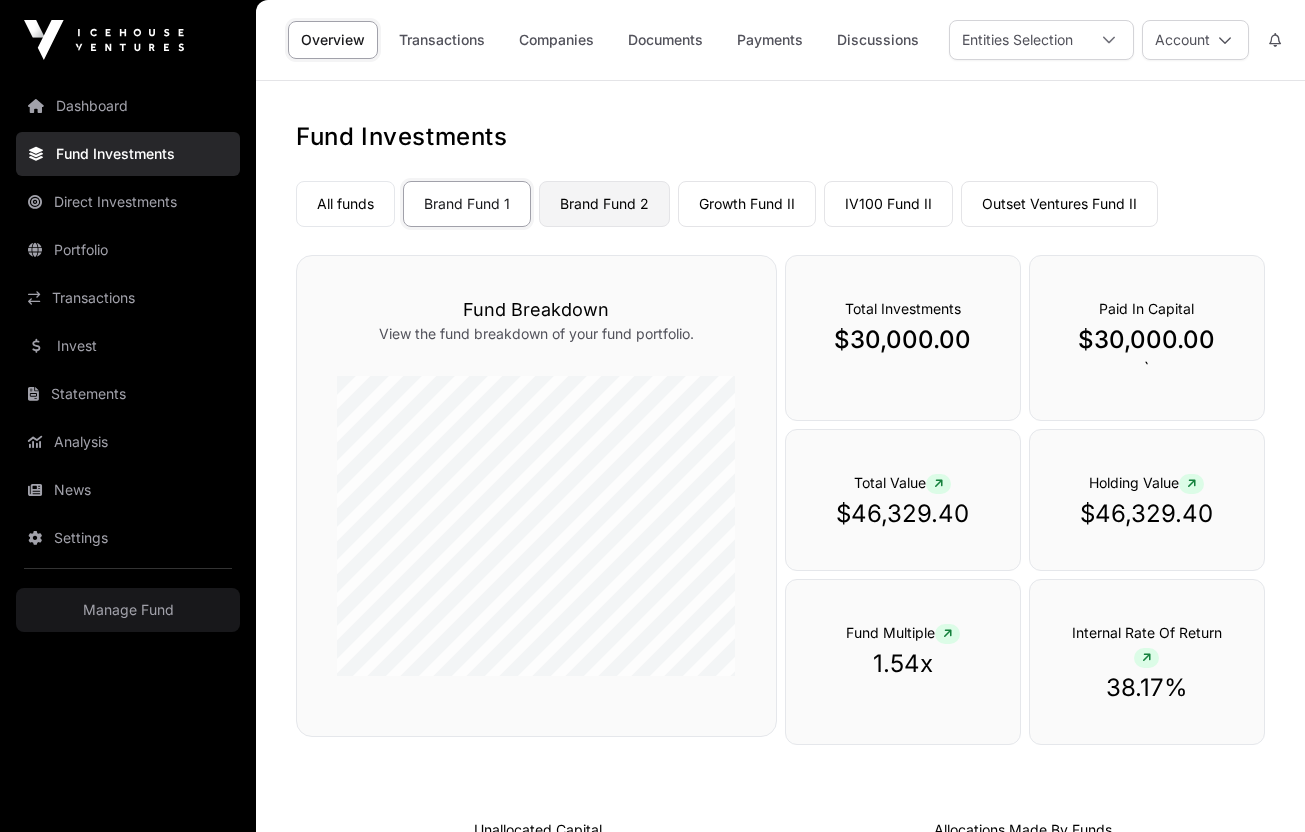 click on "Brand Fund 2" 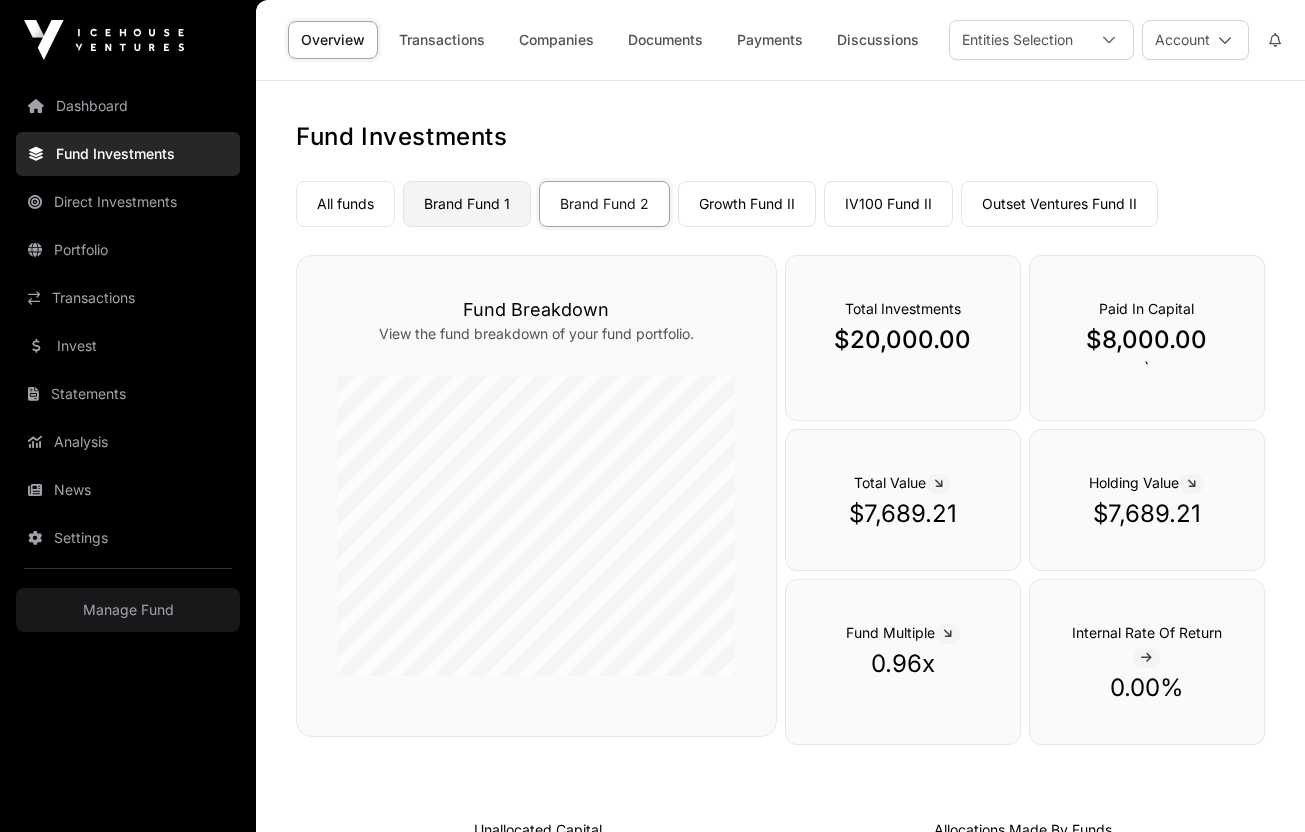 click on "Brand Fund 1" 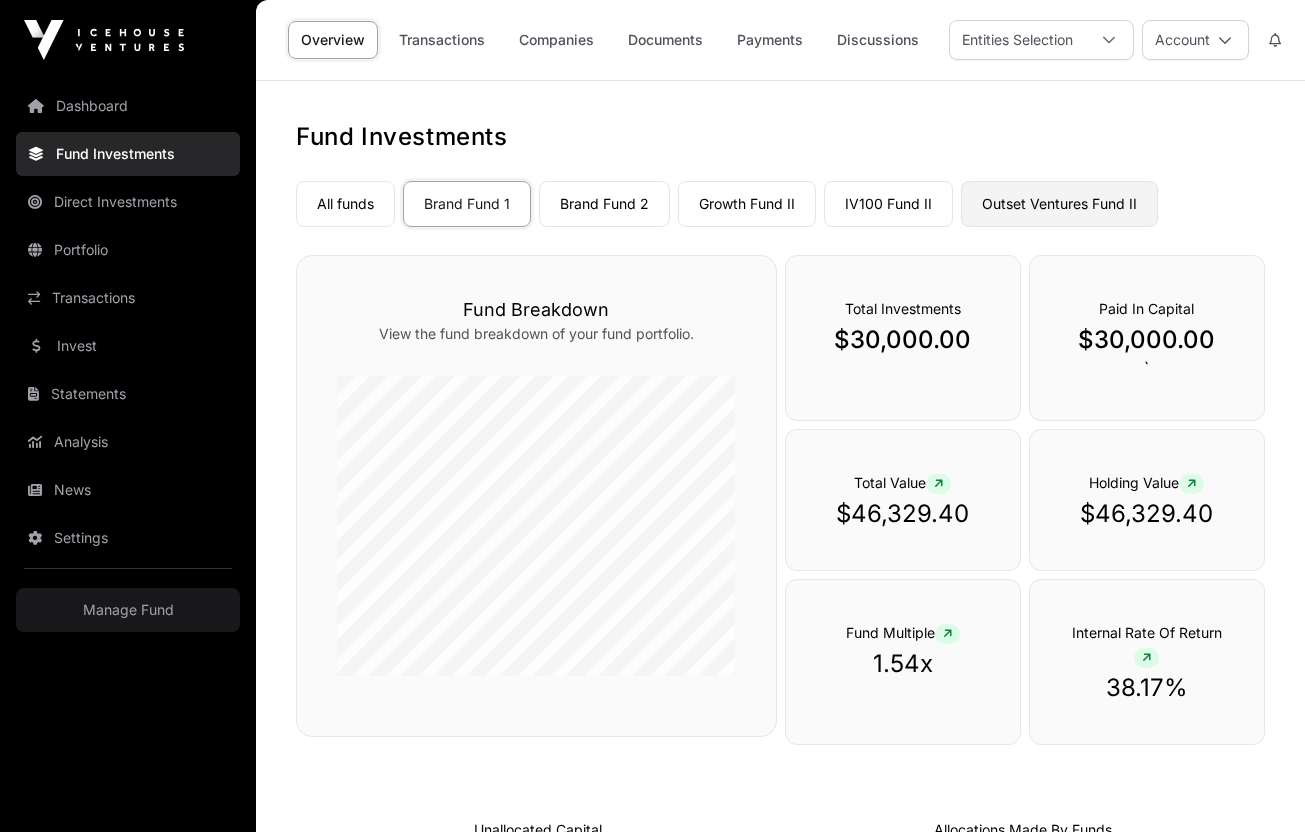 click on "Outset Ventures Fund II" 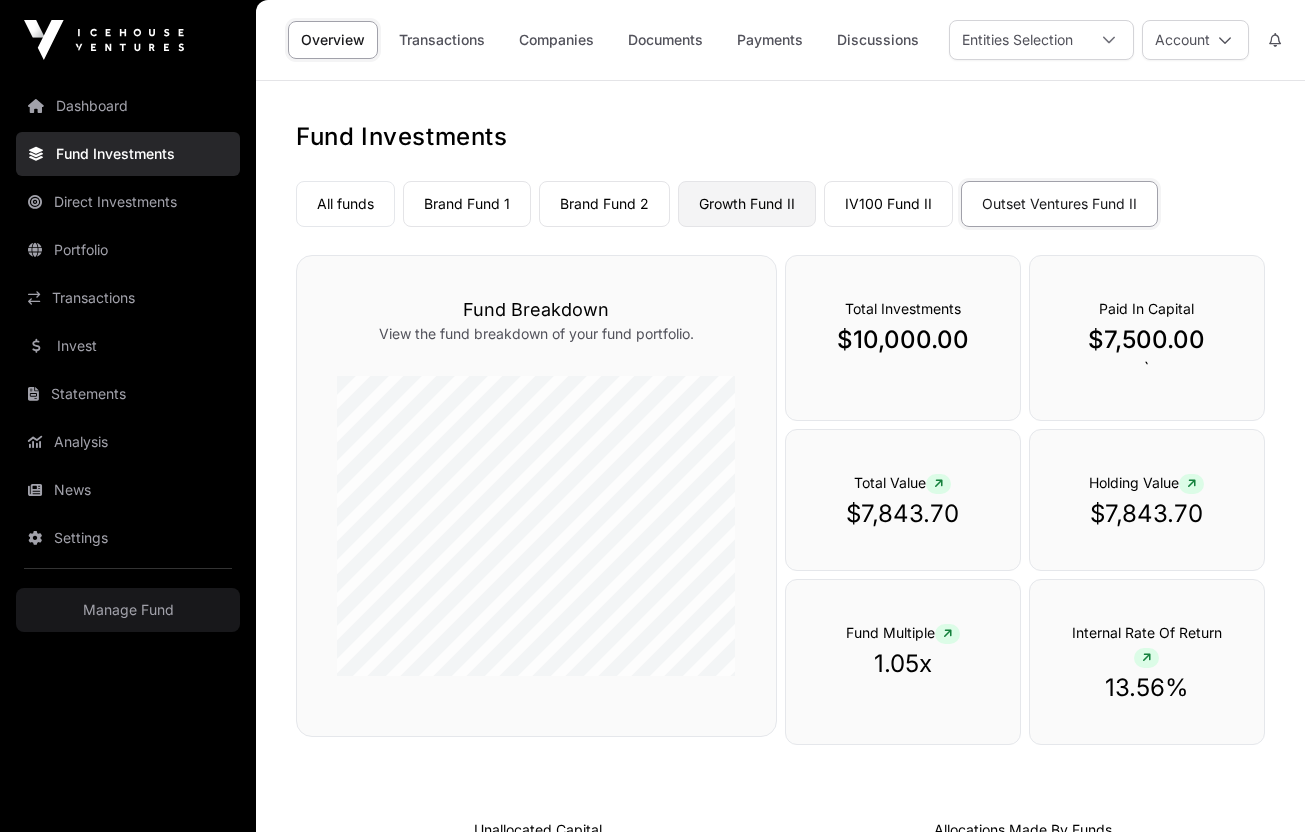 click on "Growth Fund II" 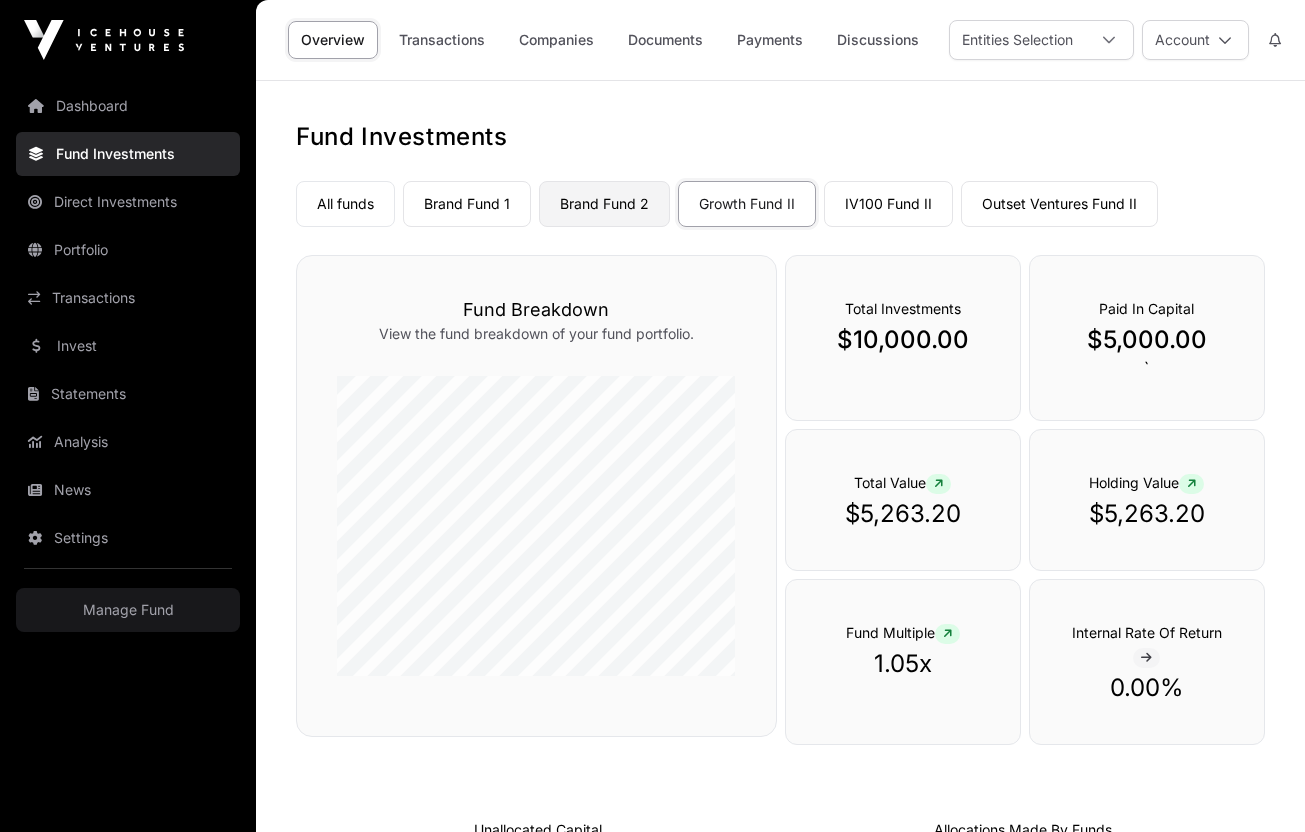 click on "Brand Fund 2" 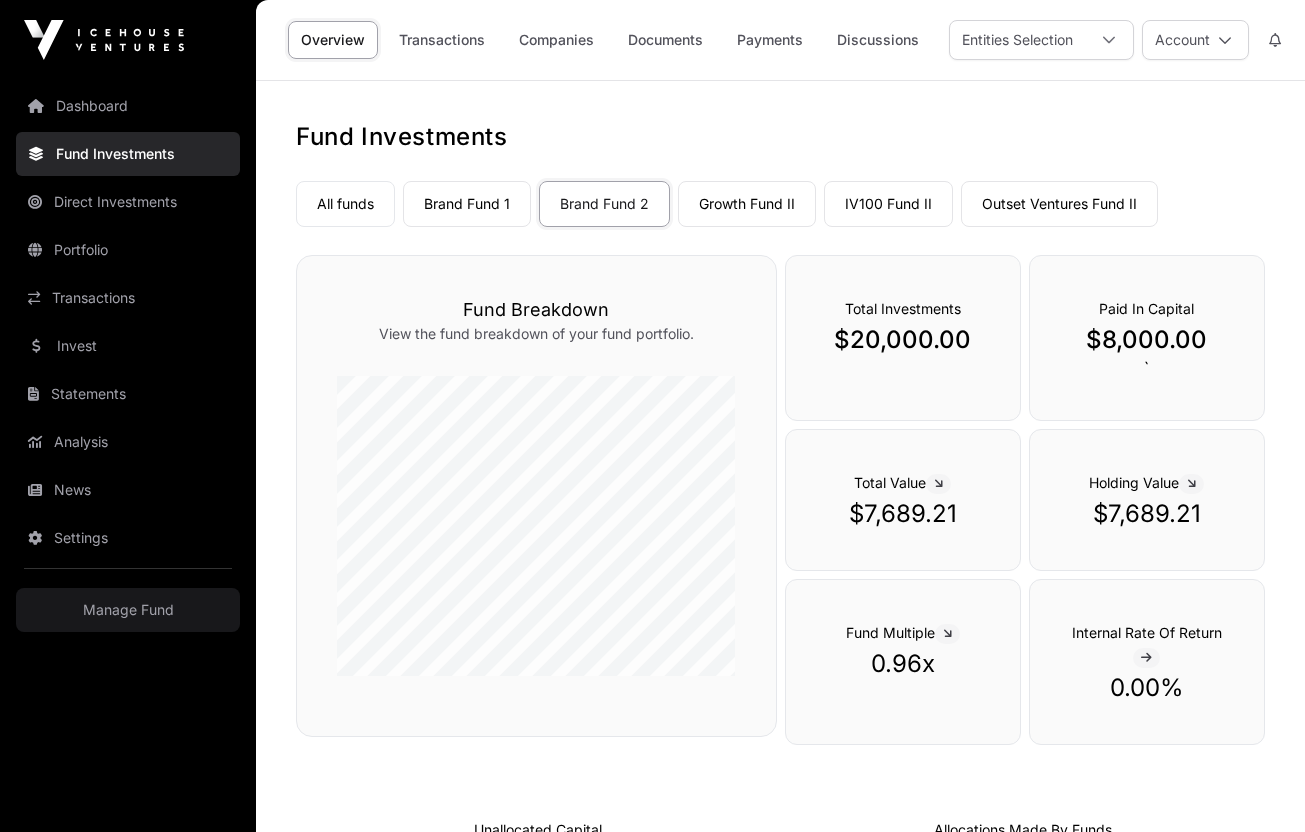 click on "Brand Fund 1" 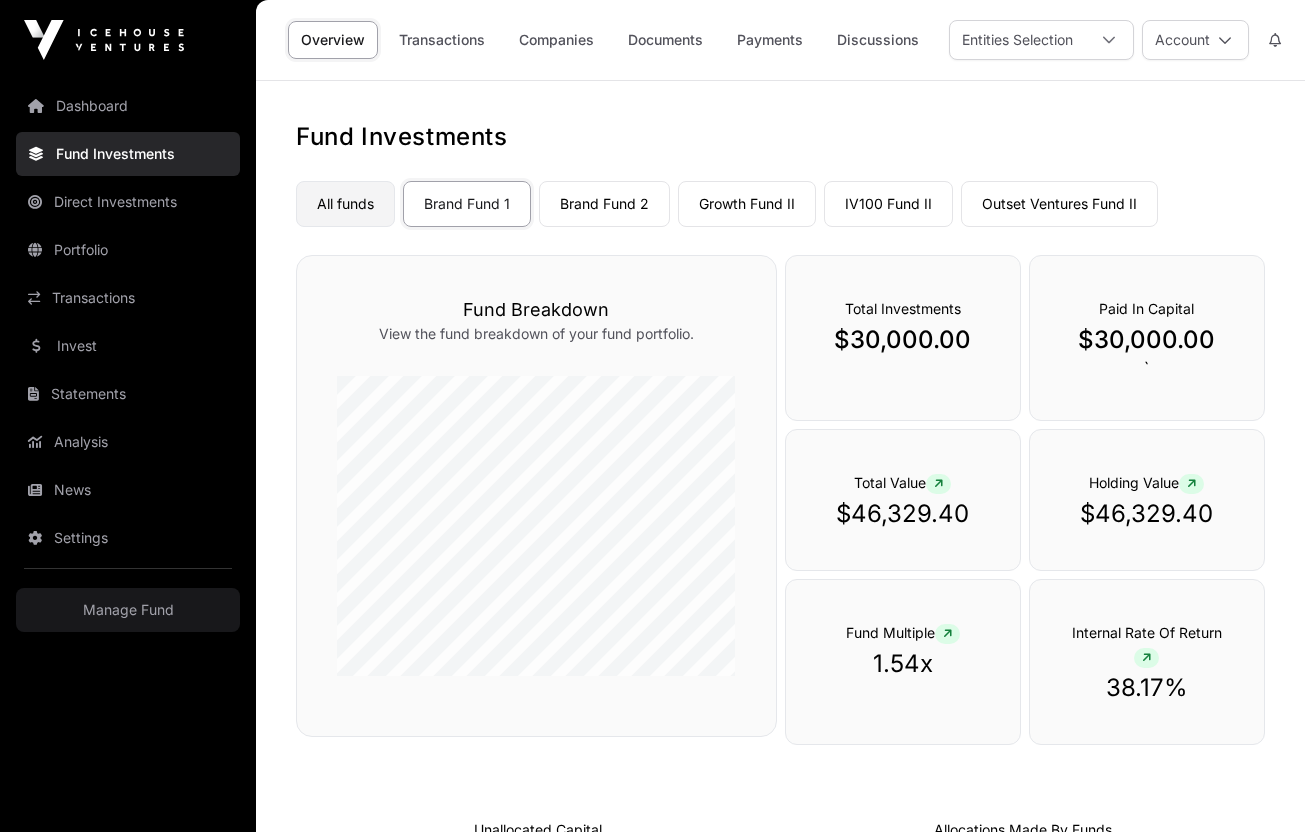 click on "All funds" 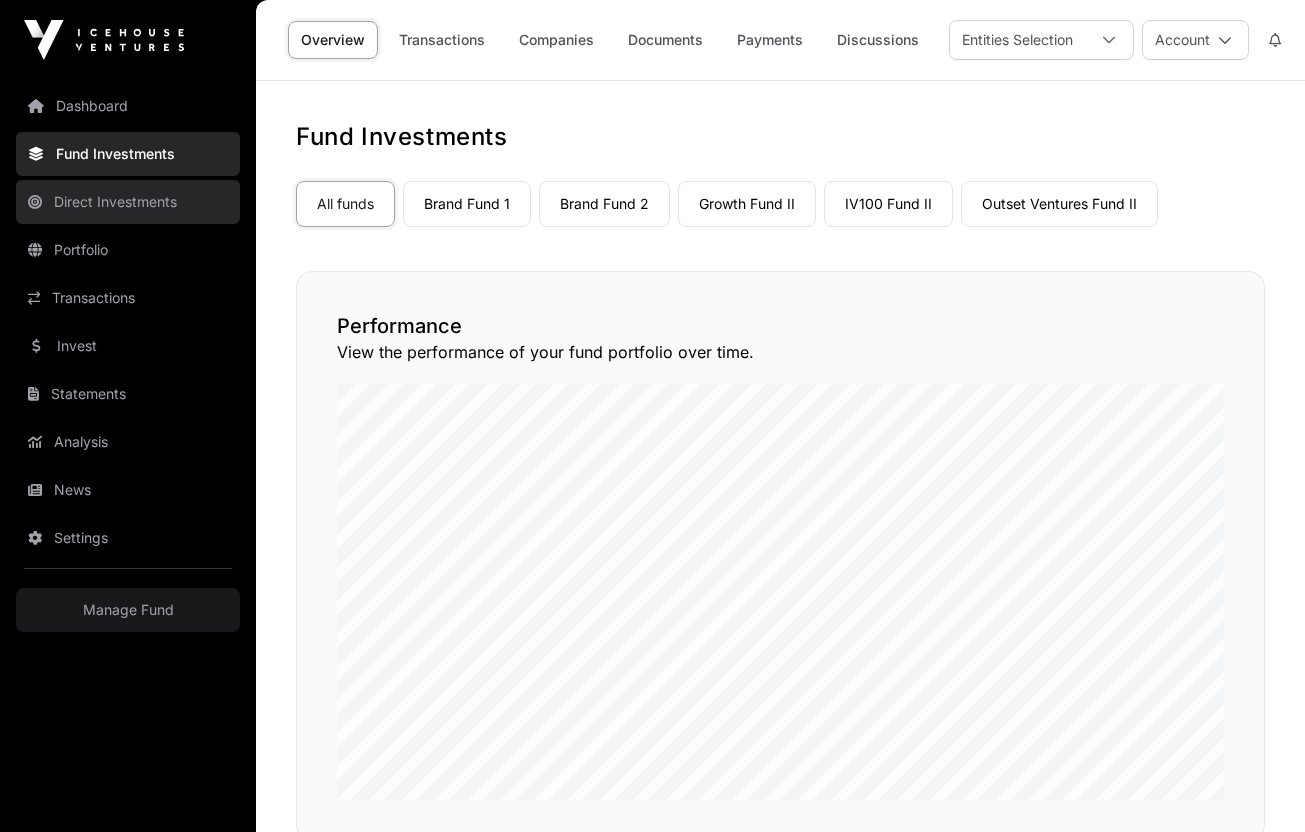 click on "Direct Investments" 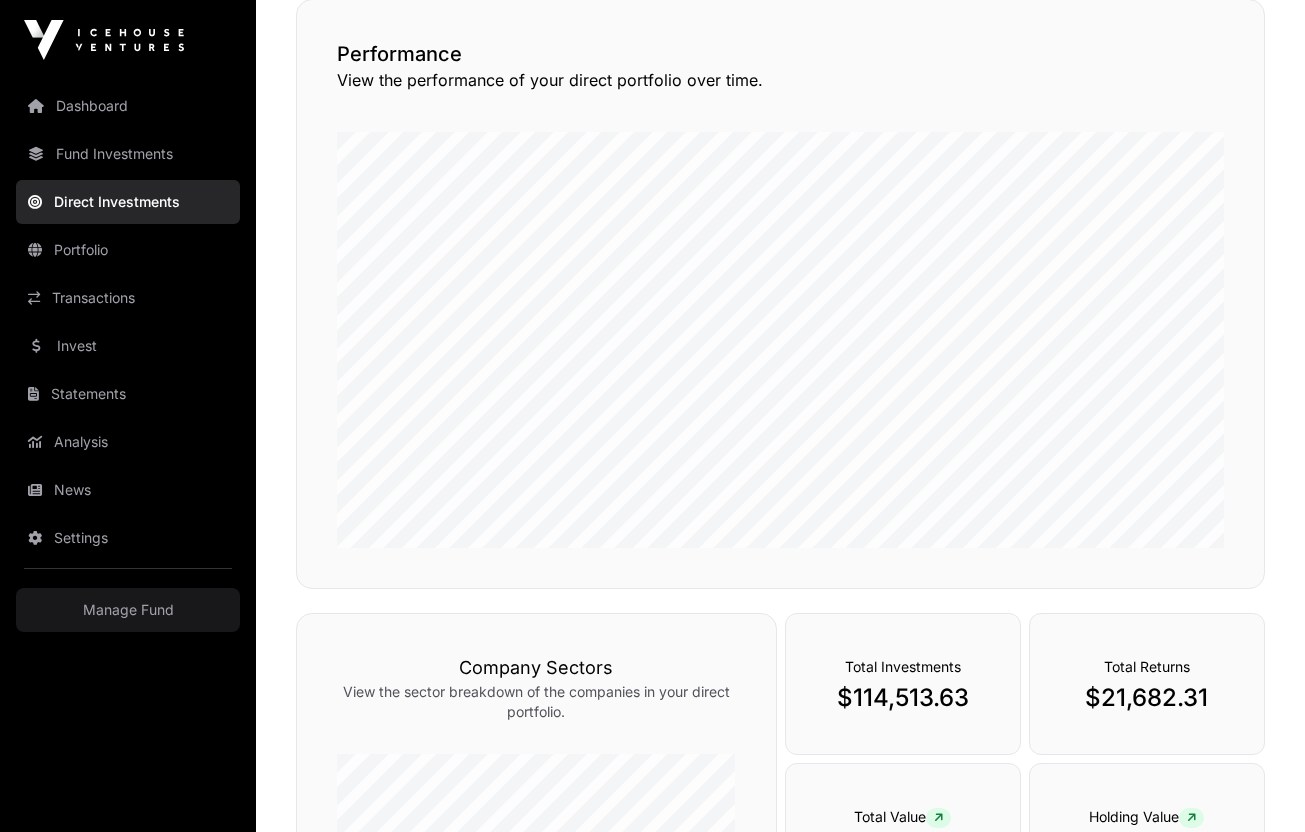 scroll, scrollTop: 0, scrollLeft: 0, axis: both 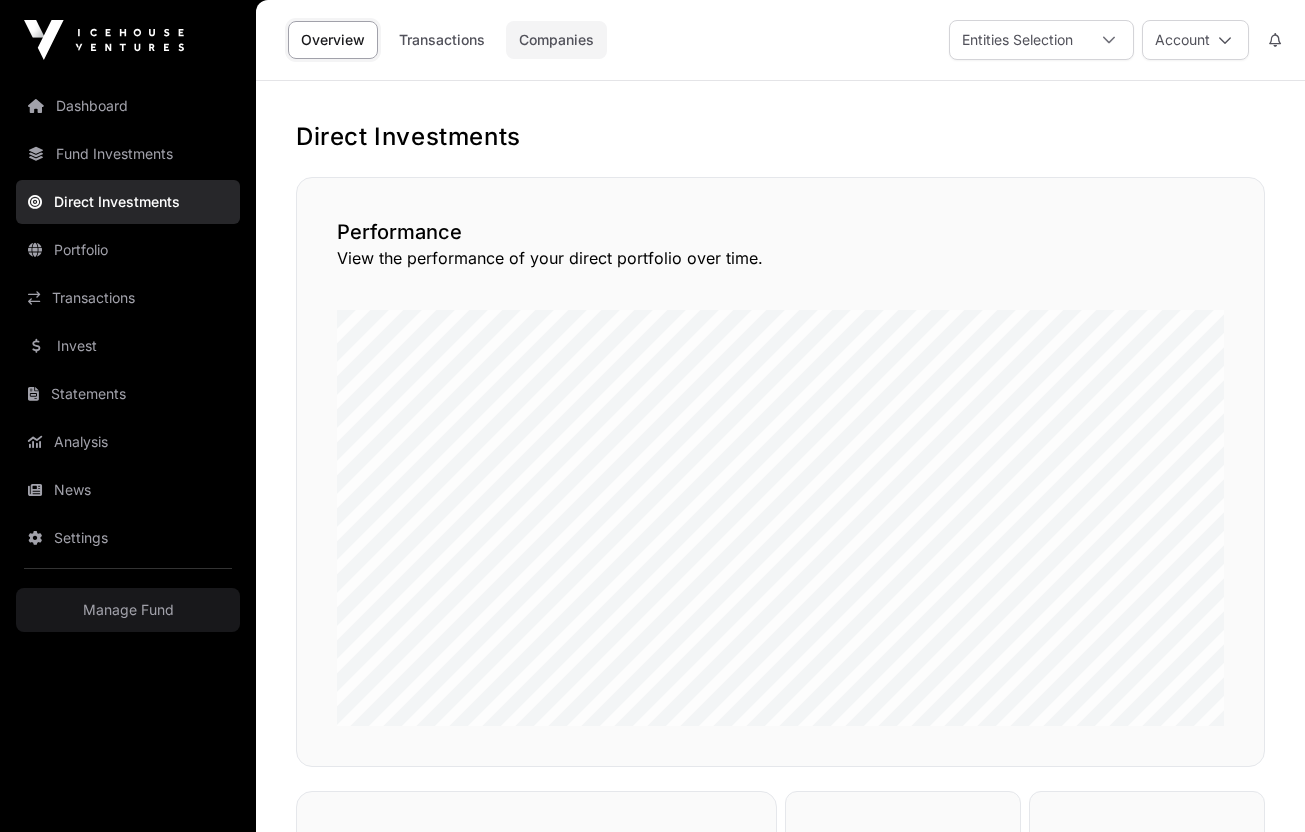 click on "Companies" 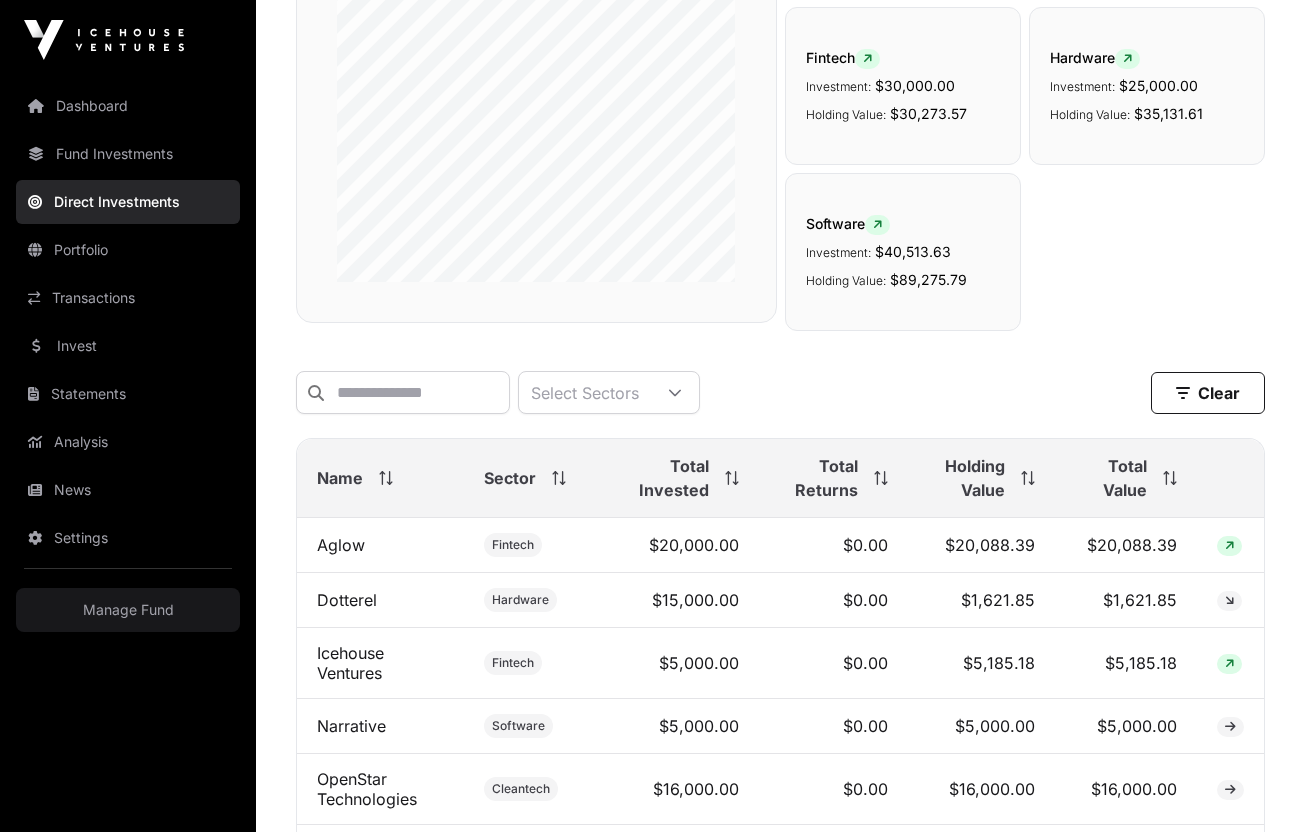 scroll, scrollTop: 733, scrollLeft: 0, axis: vertical 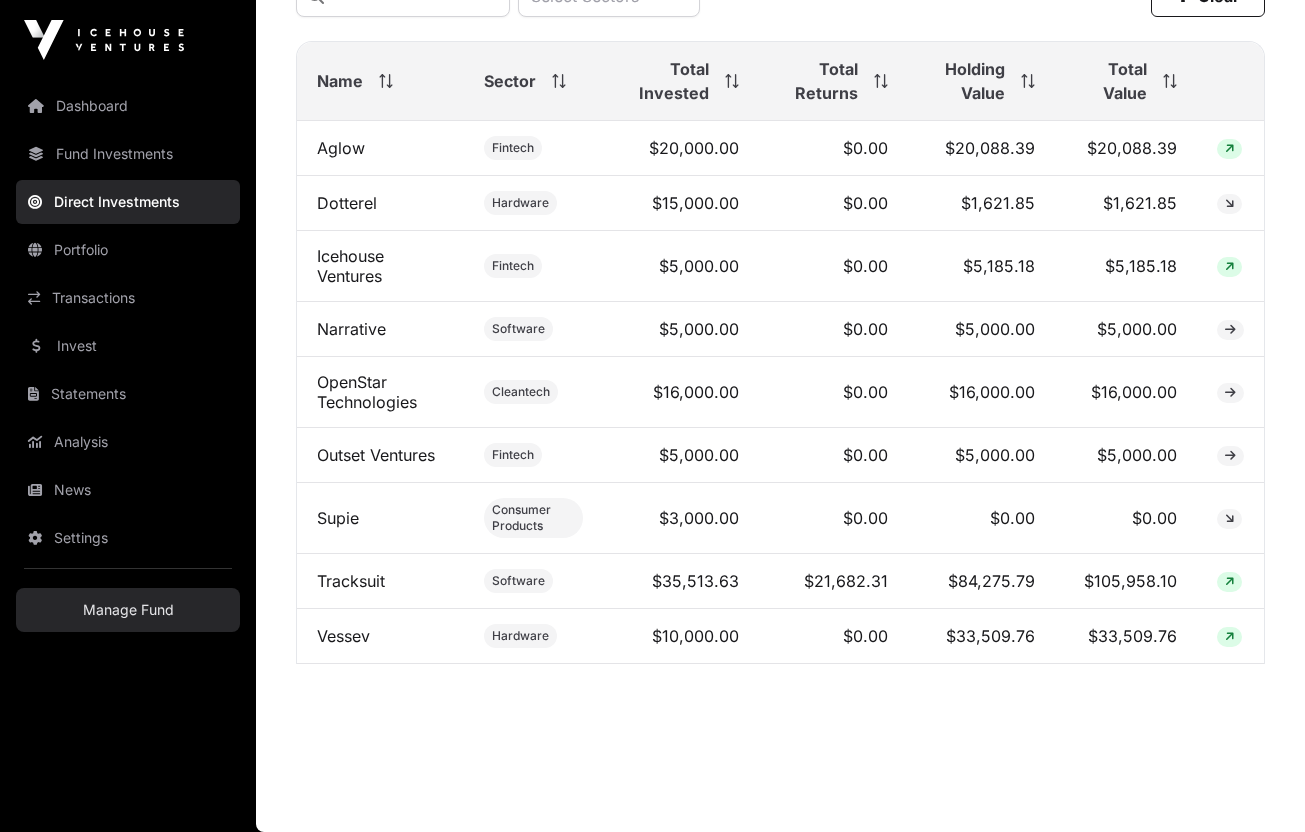 click on "Manage Fund" 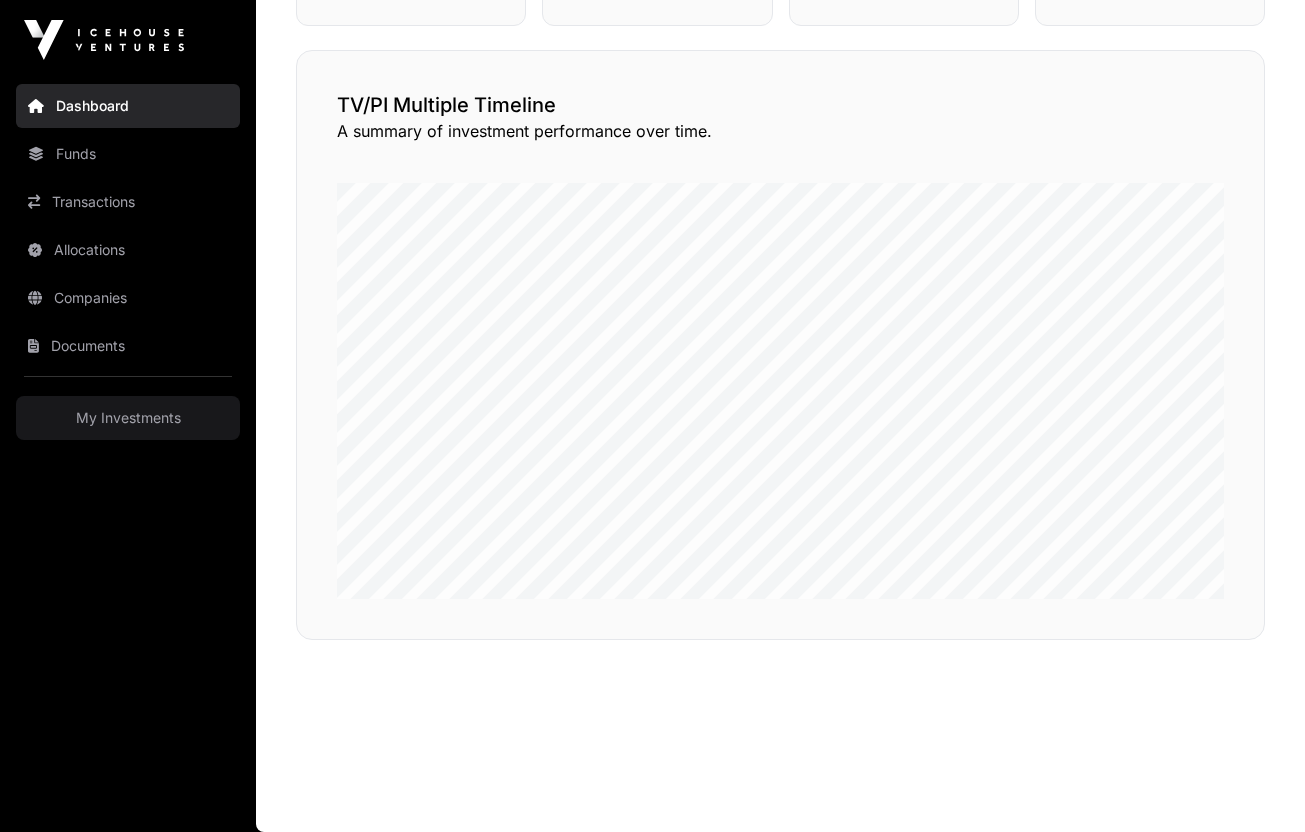 scroll, scrollTop: 0, scrollLeft: 0, axis: both 